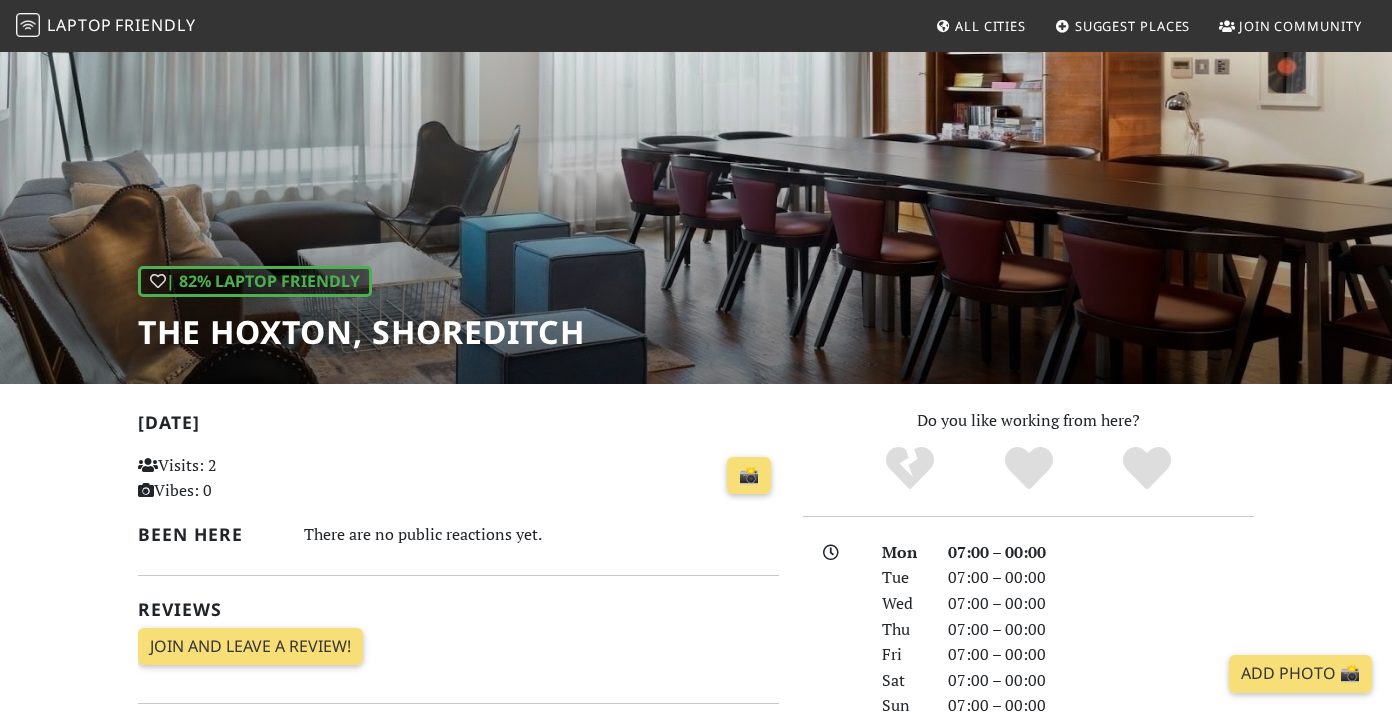 scroll, scrollTop: 81, scrollLeft: 0, axis: vertical 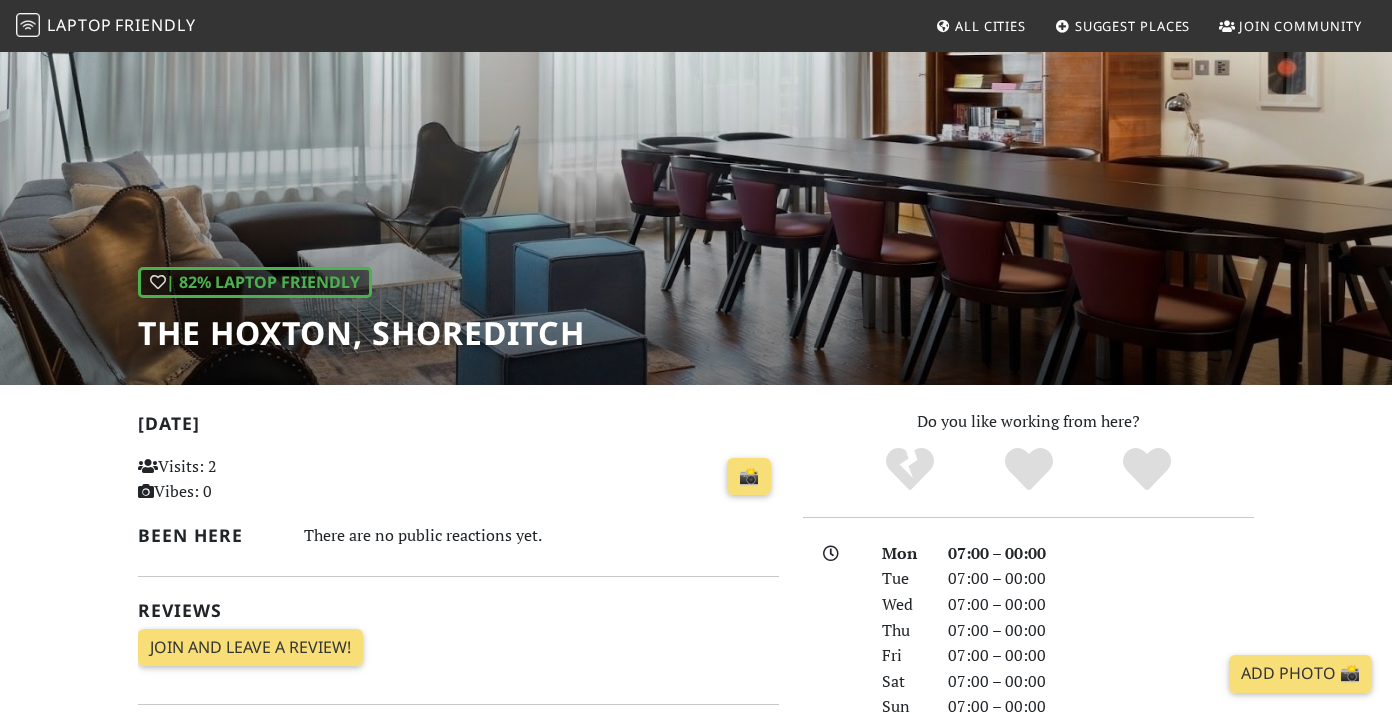 click on "Friendly" at bounding box center [155, 25] 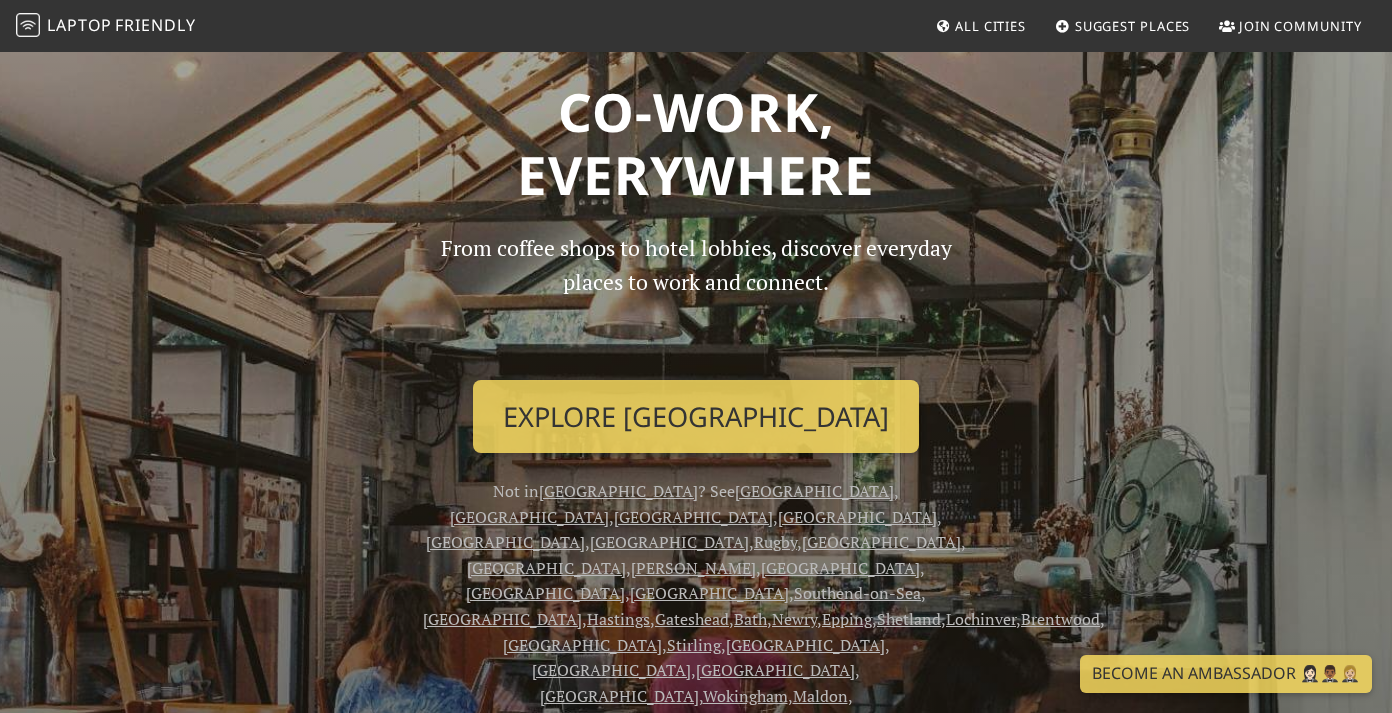 scroll, scrollTop: 52, scrollLeft: 0, axis: vertical 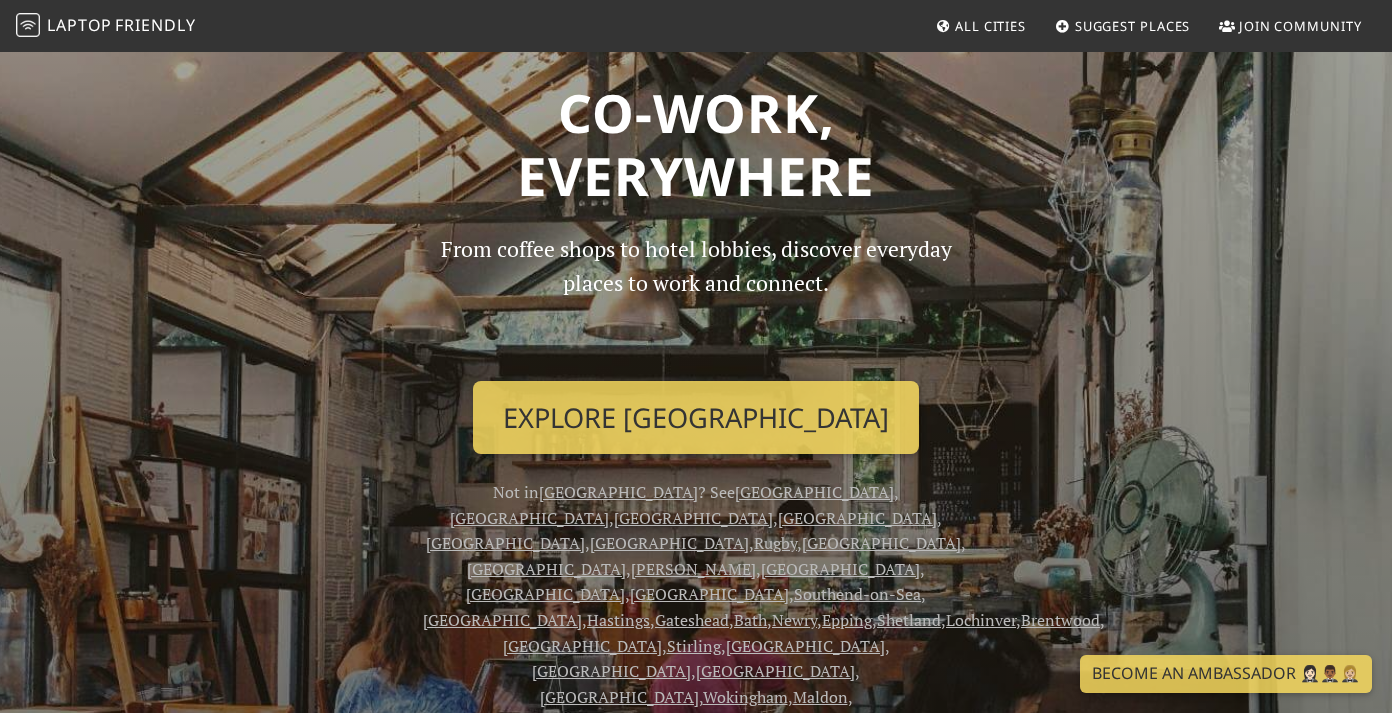 click on "[GEOGRAPHIC_DATA]" at bounding box center [529, 518] 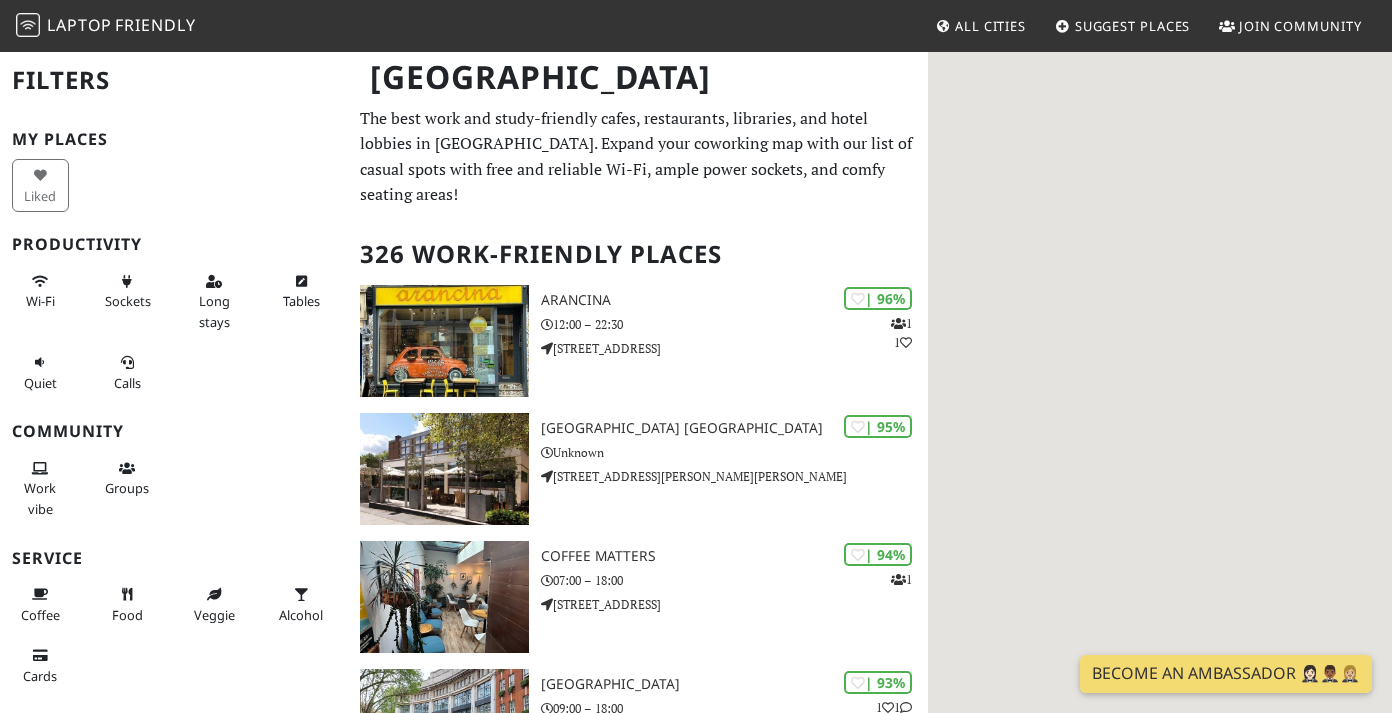 scroll, scrollTop: 0, scrollLeft: 0, axis: both 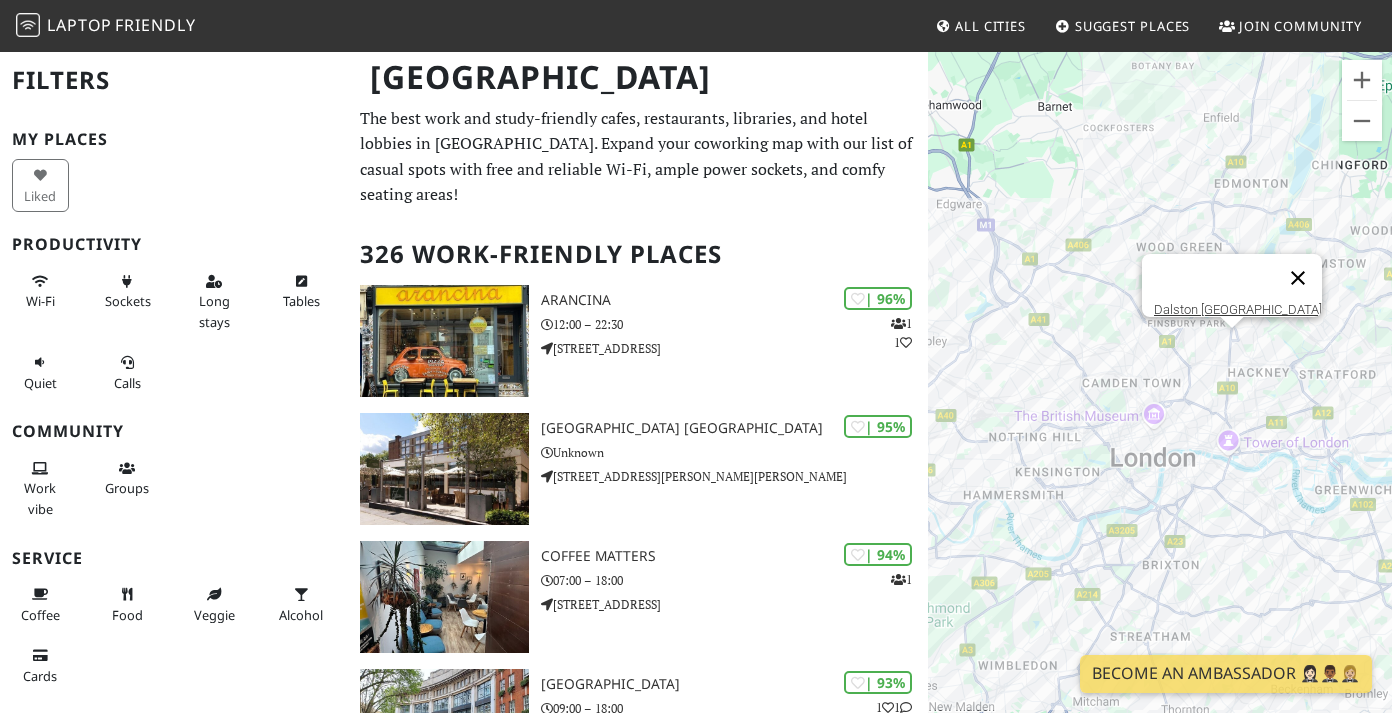 click at bounding box center [1298, 278] 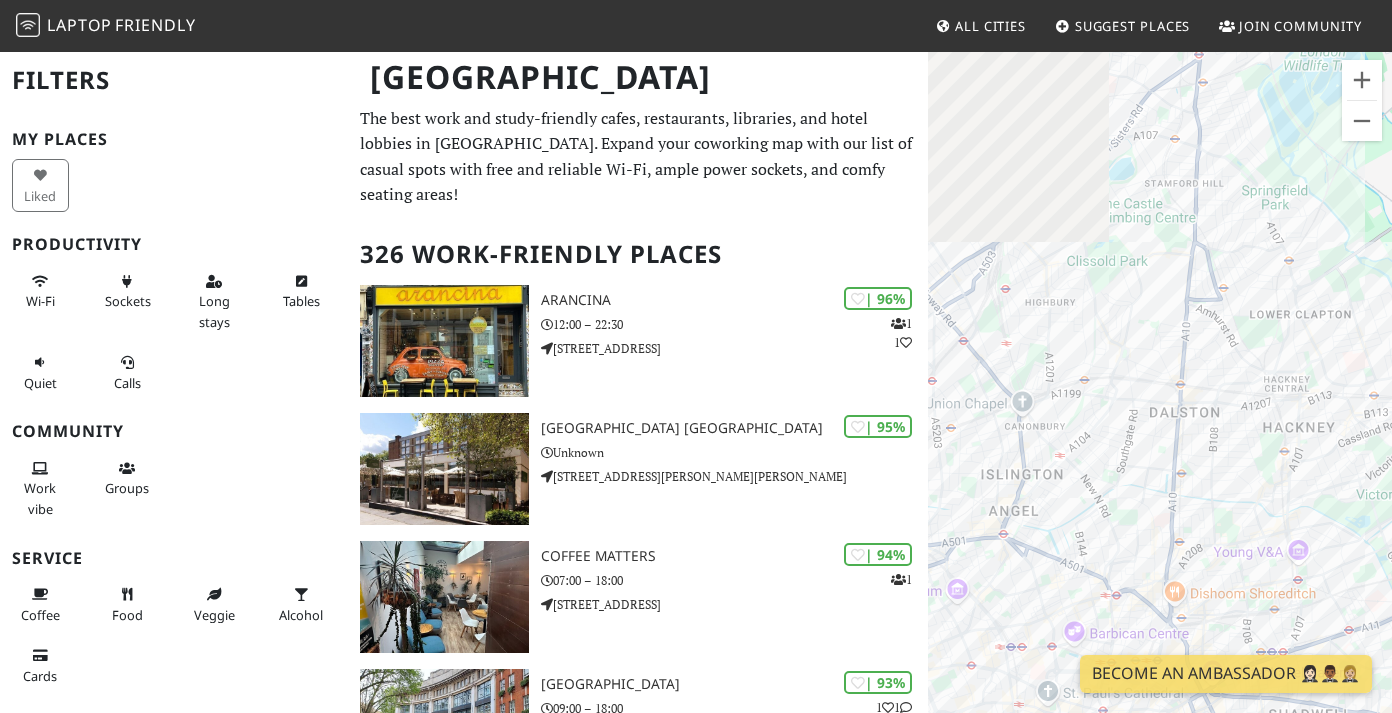 drag, startPoint x: 1214, startPoint y: 388, endPoint x: 1416, endPoint y: 129, distance: 328.45853 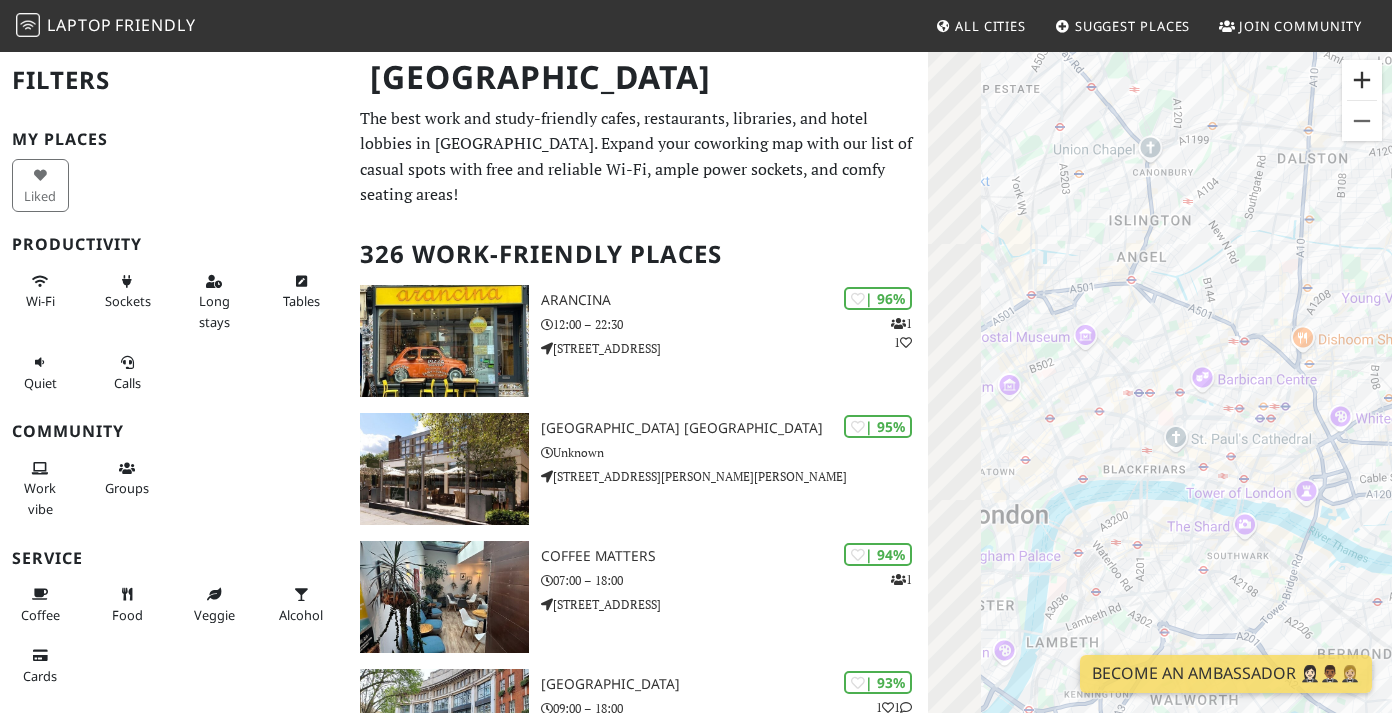 drag, startPoint x: 1226, startPoint y: 348, endPoint x: 1352, endPoint y: 95, distance: 282.63934 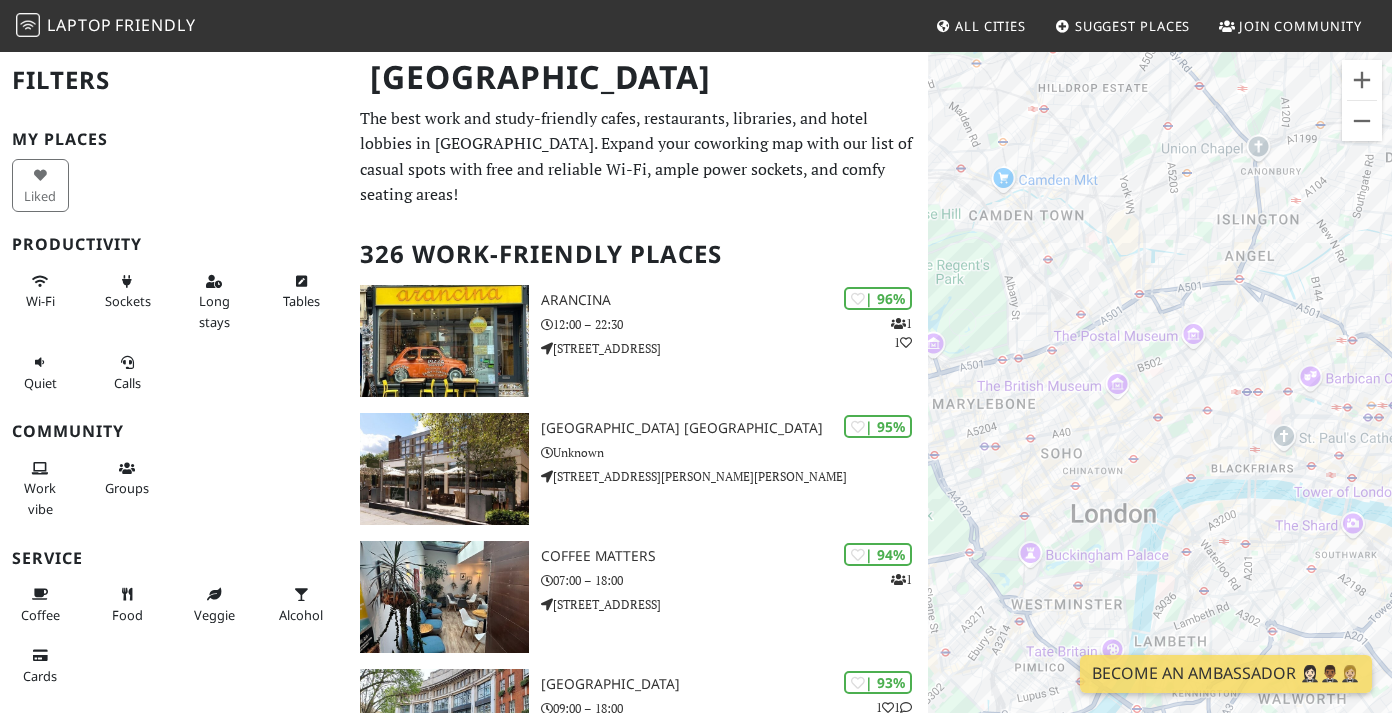 drag, startPoint x: 1128, startPoint y: 428, endPoint x: 1248, endPoint y: 425, distance: 120.03749 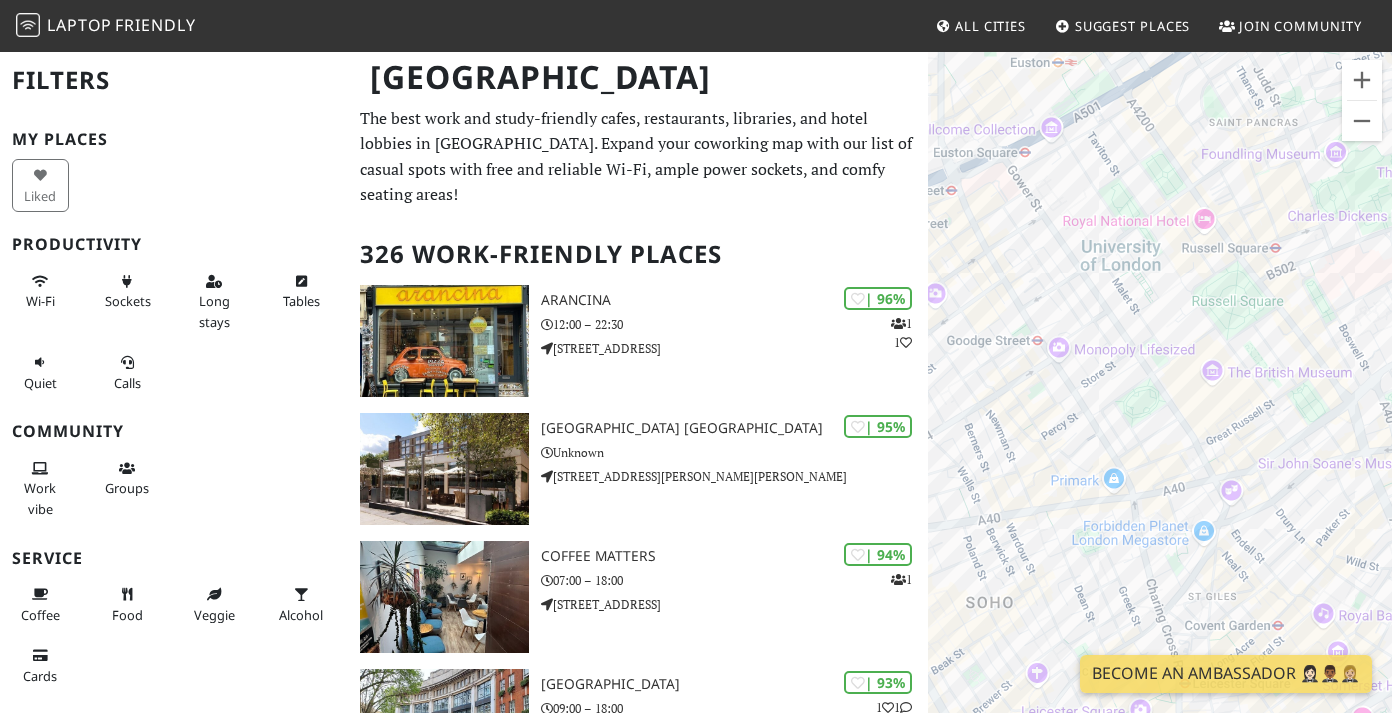 drag, startPoint x: 1021, startPoint y: 333, endPoint x: 1329, endPoint y: 332, distance: 308.00162 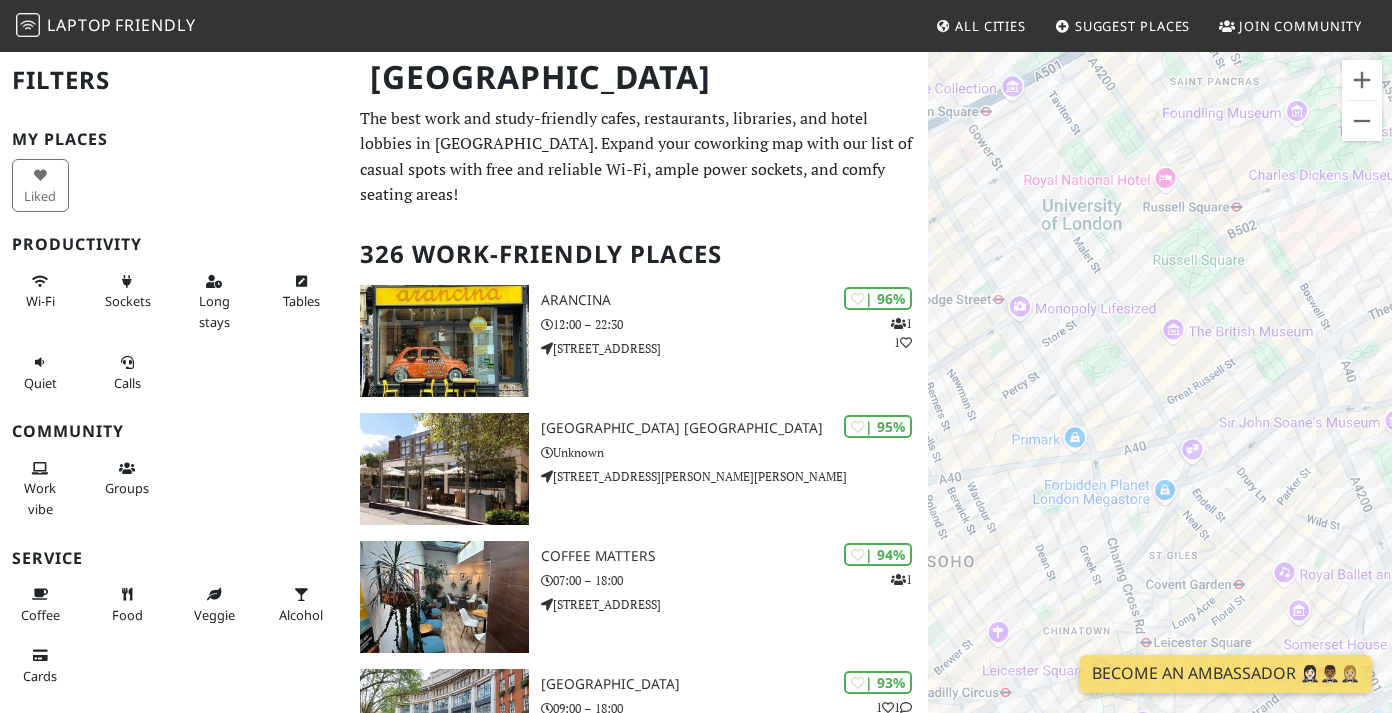 drag, startPoint x: 1288, startPoint y: 447, endPoint x: 1147, endPoint y: 404, distance: 147.411 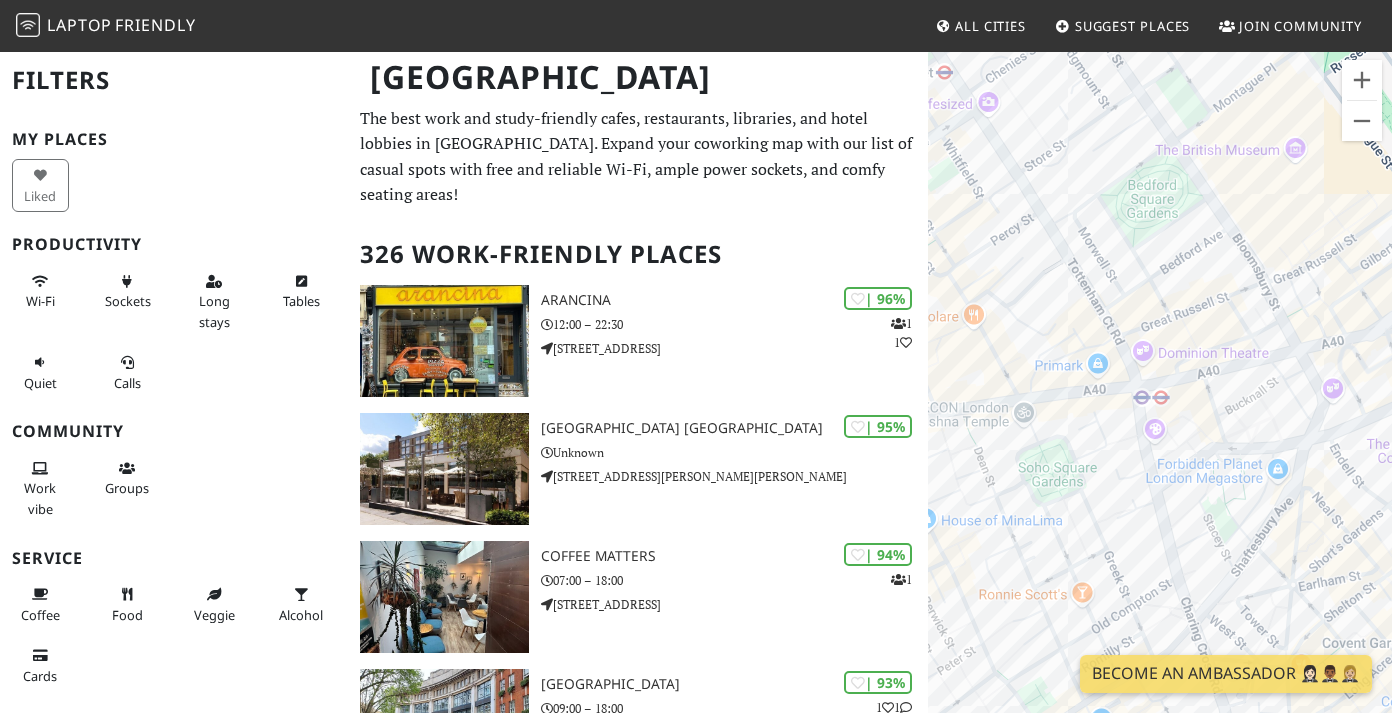 drag, startPoint x: 1108, startPoint y: 446, endPoint x: 1228, endPoint y: 438, distance: 120.26637 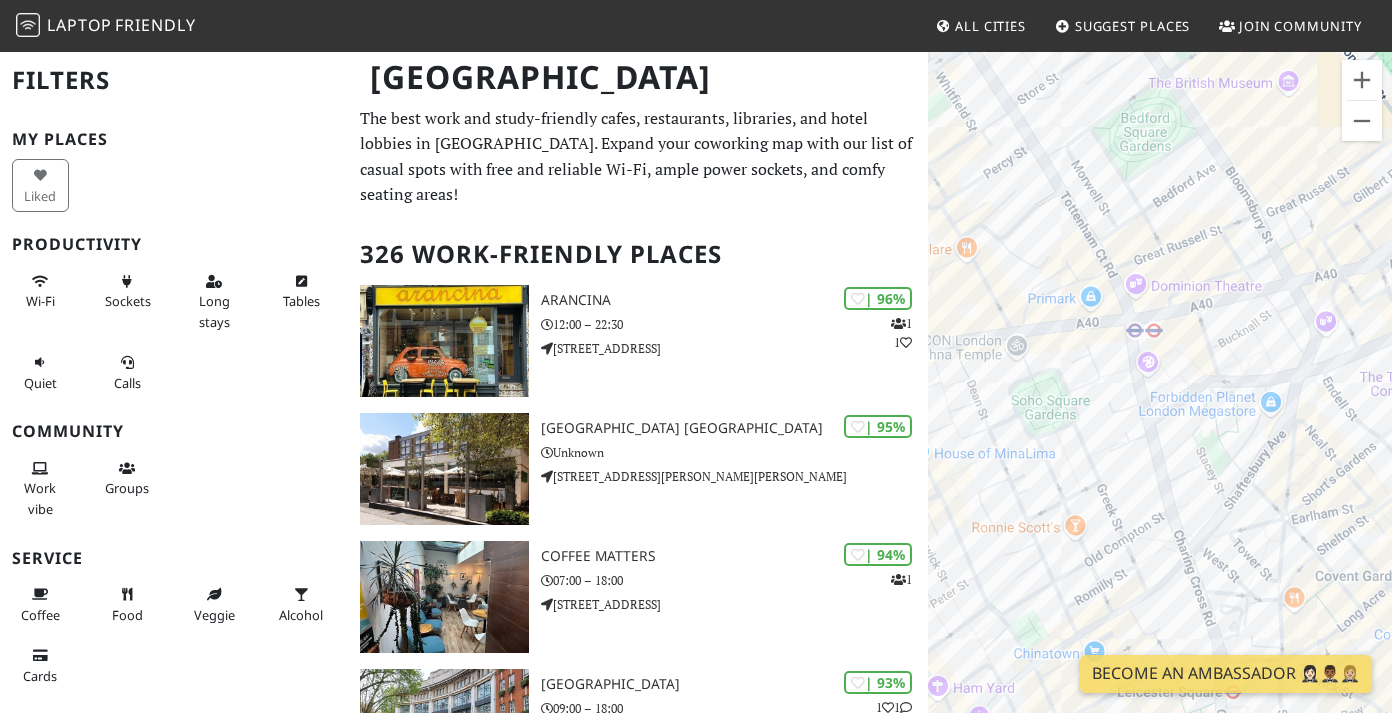 drag, startPoint x: 1070, startPoint y: 401, endPoint x: 1088, endPoint y: 308, distance: 94.72592 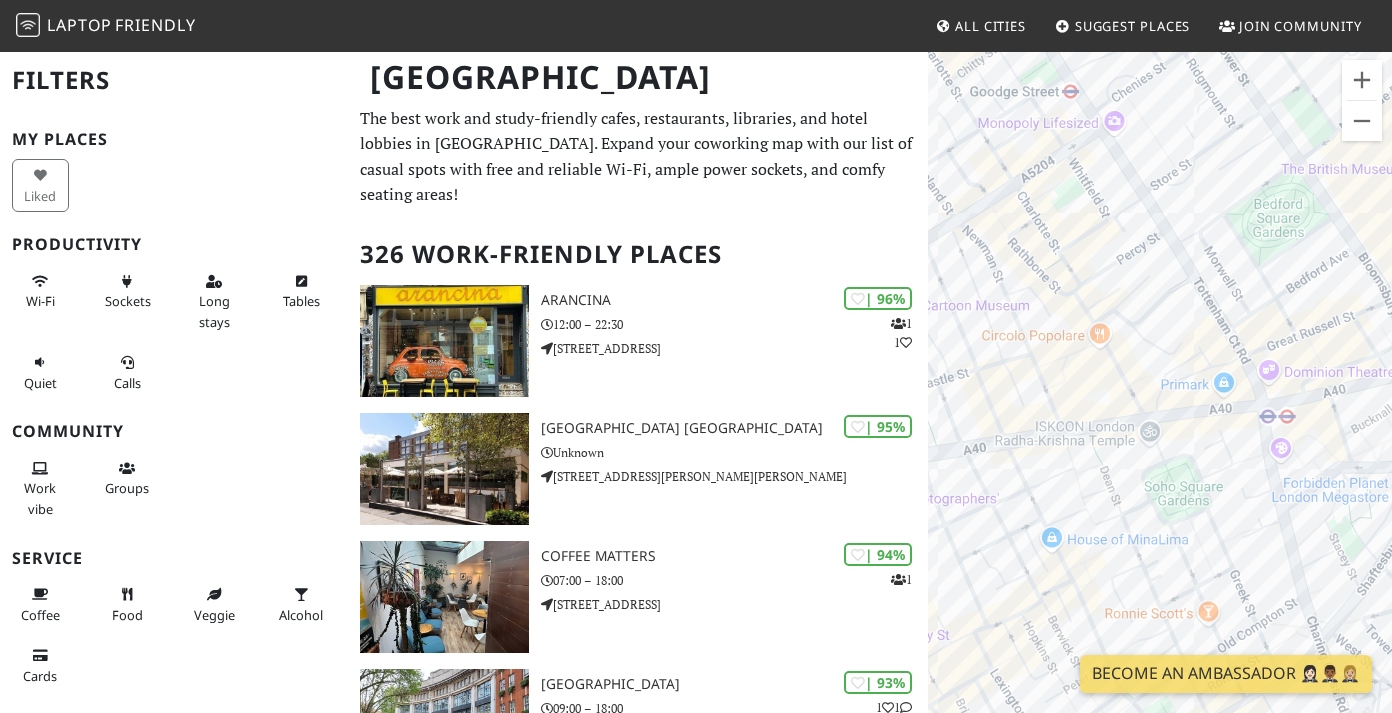 drag, startPoint x: 1230, startPoint y: 154, endPoint x: 1201, endPoint y: 235, distance: 86.034874 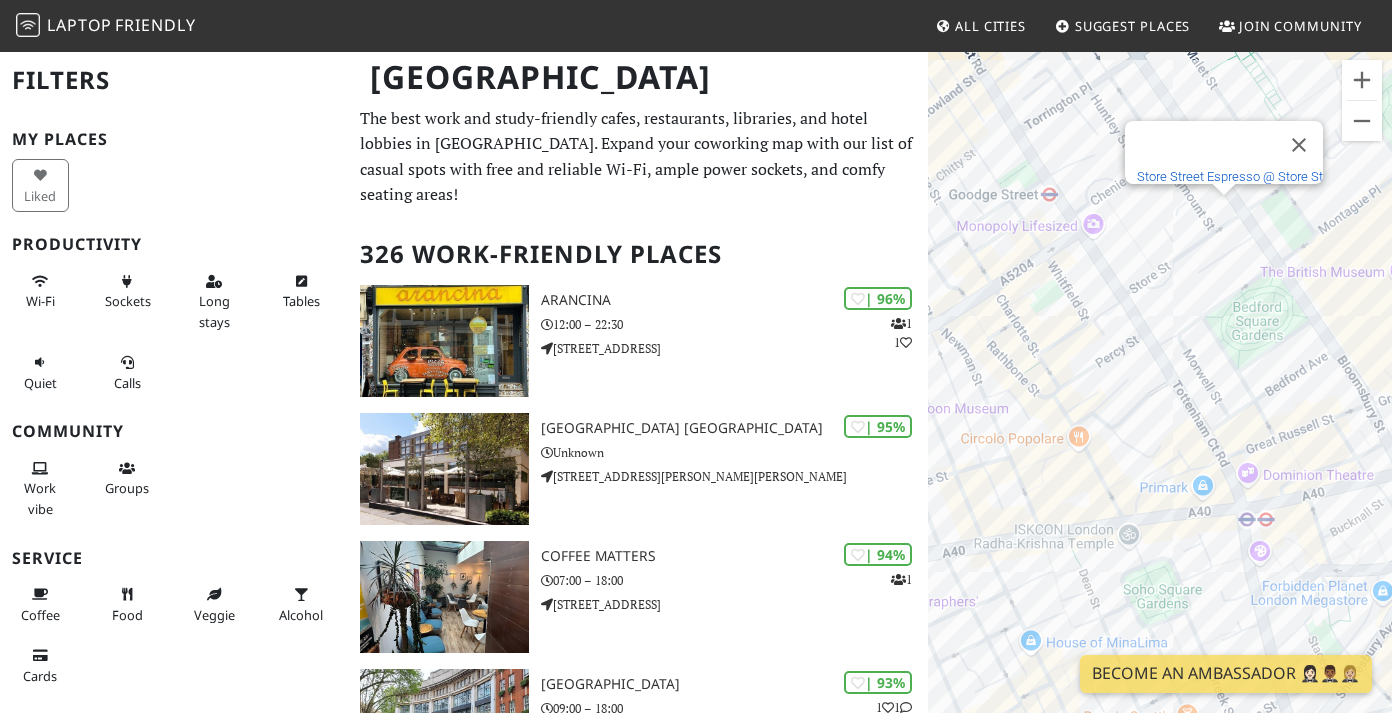 click on "Store Street Espresso @ Store St" at bounding box center (1230, 176) 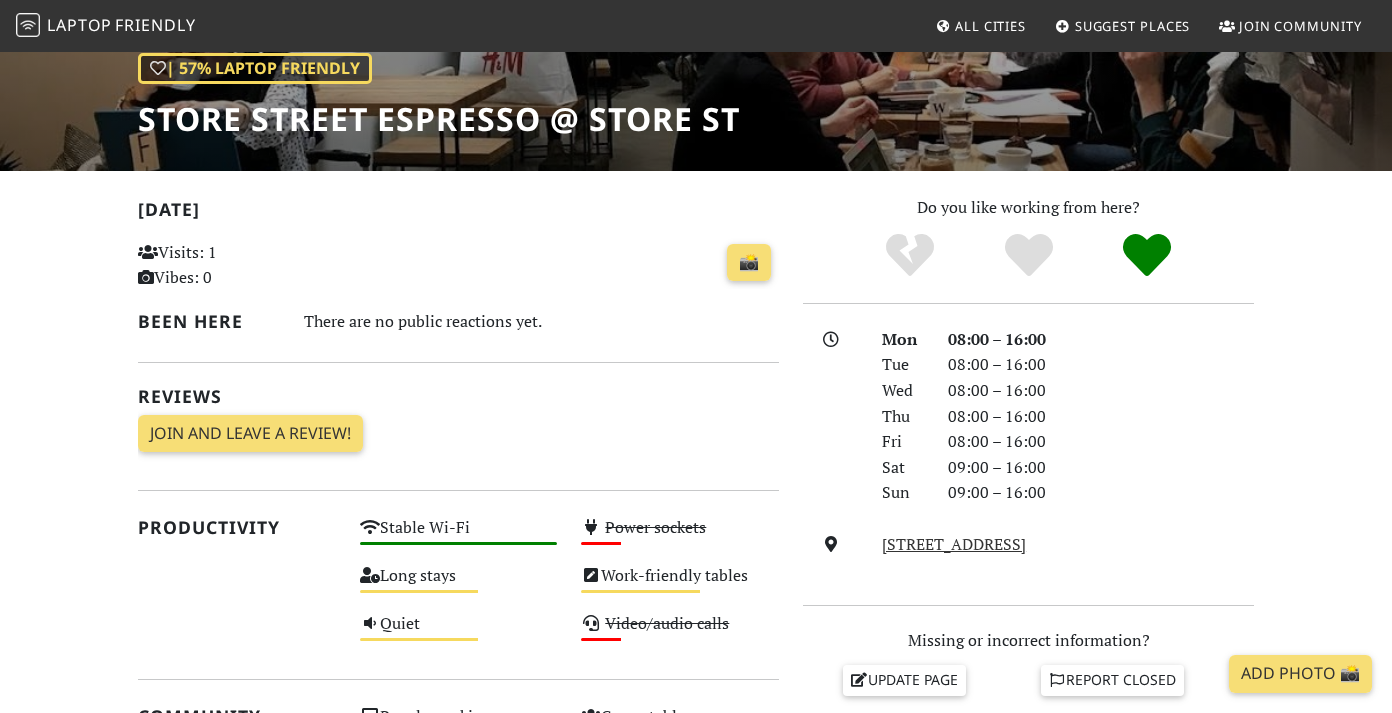 scroll, scrollTop: 296, scrollLeft: 0, axis: vertical 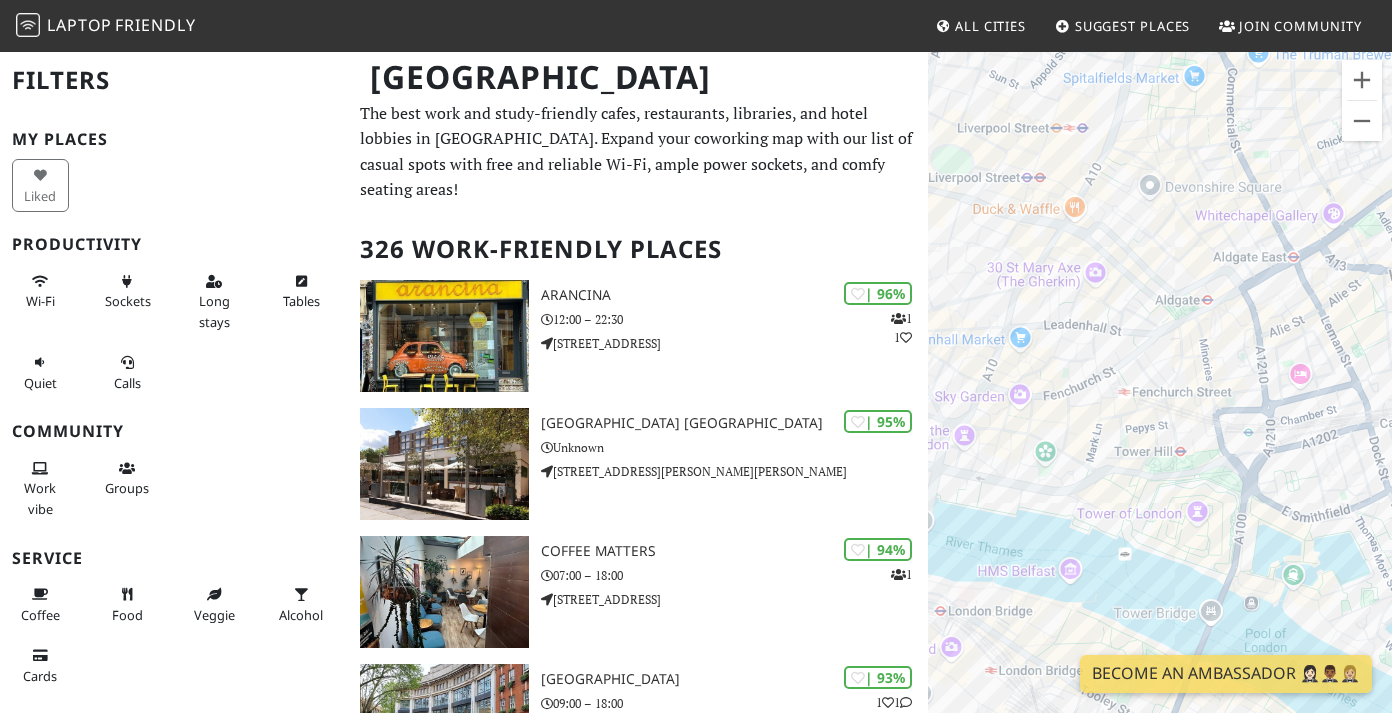 drag, startPoint x: 1193, startPoint y: 90, endPoint x: 1237, endPoint y: 470, distance: 382.53888 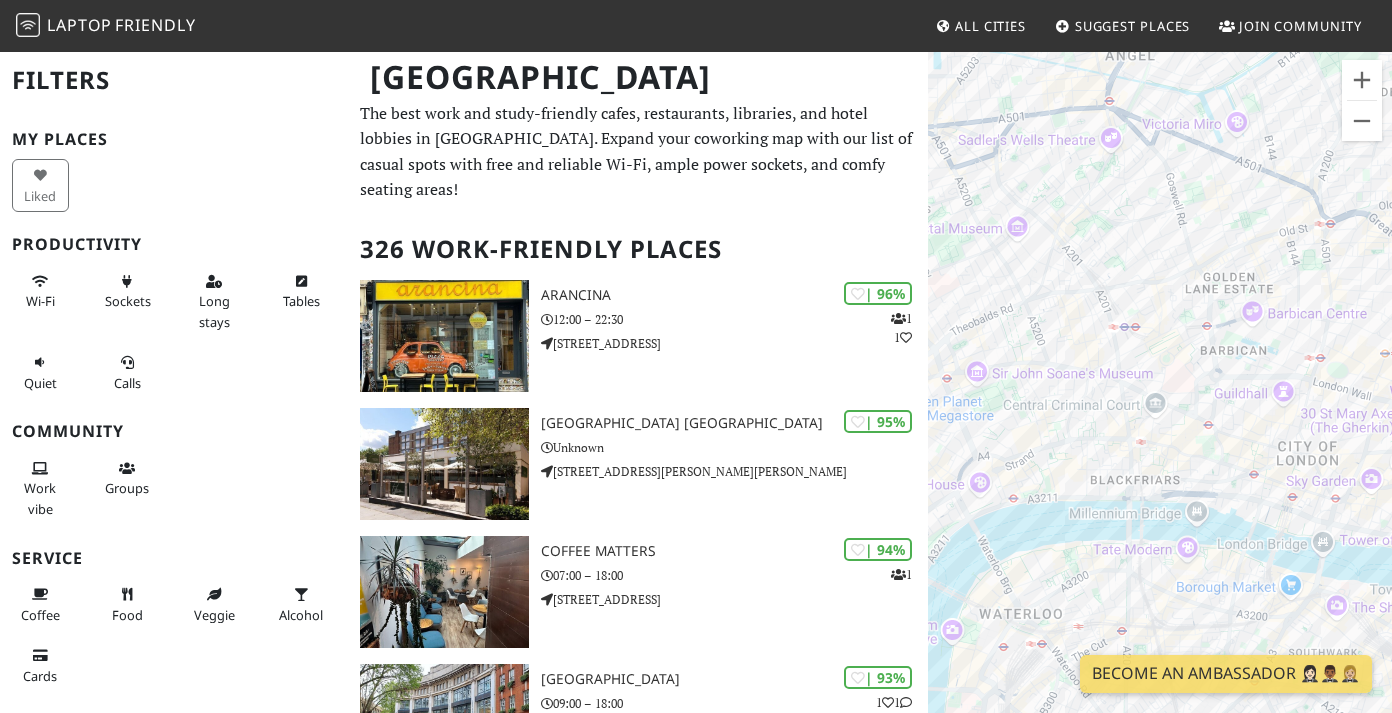 drag, startPoint x: 1013, startPoint y: 285, endPoint x: 1274, endPoint y: 364, distance: 272.69397 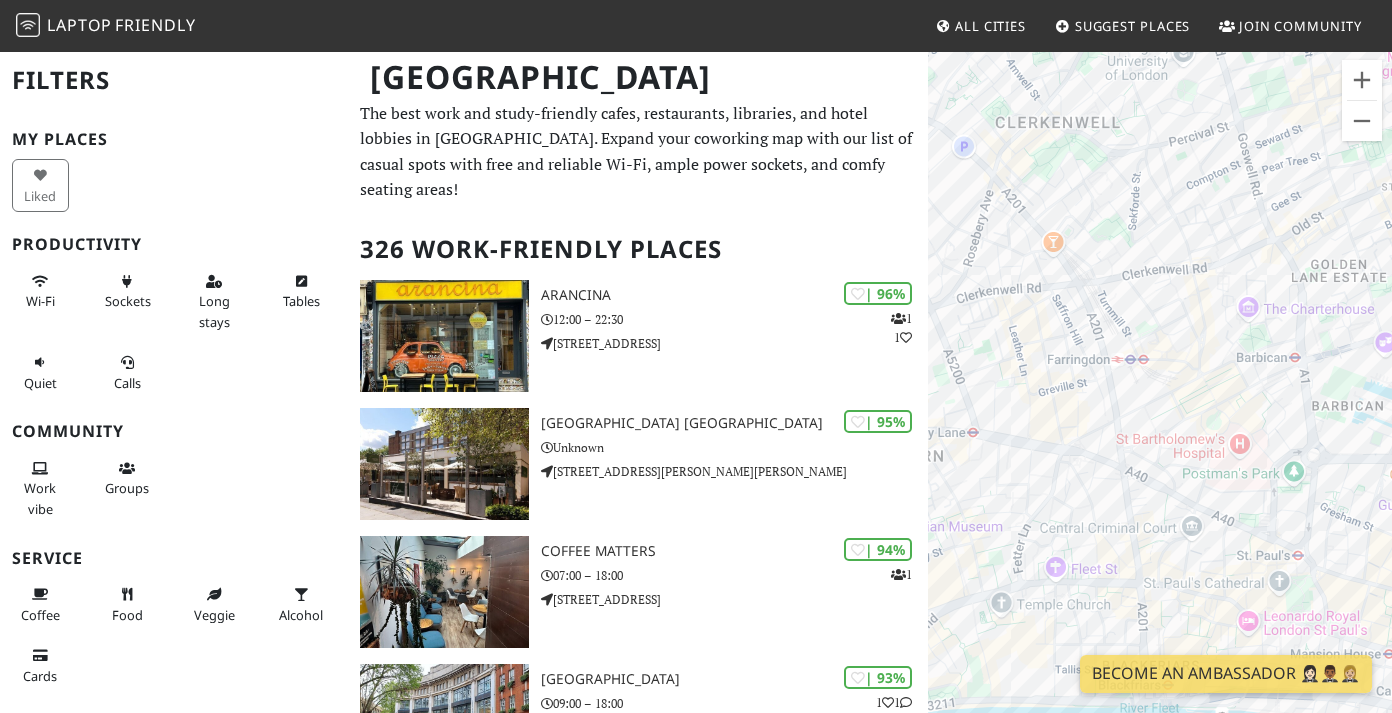 drag, startPoint x: 1110, startPoint y: 309, endPoint x: 1121, endPoint y: 377, distance: 68.88396 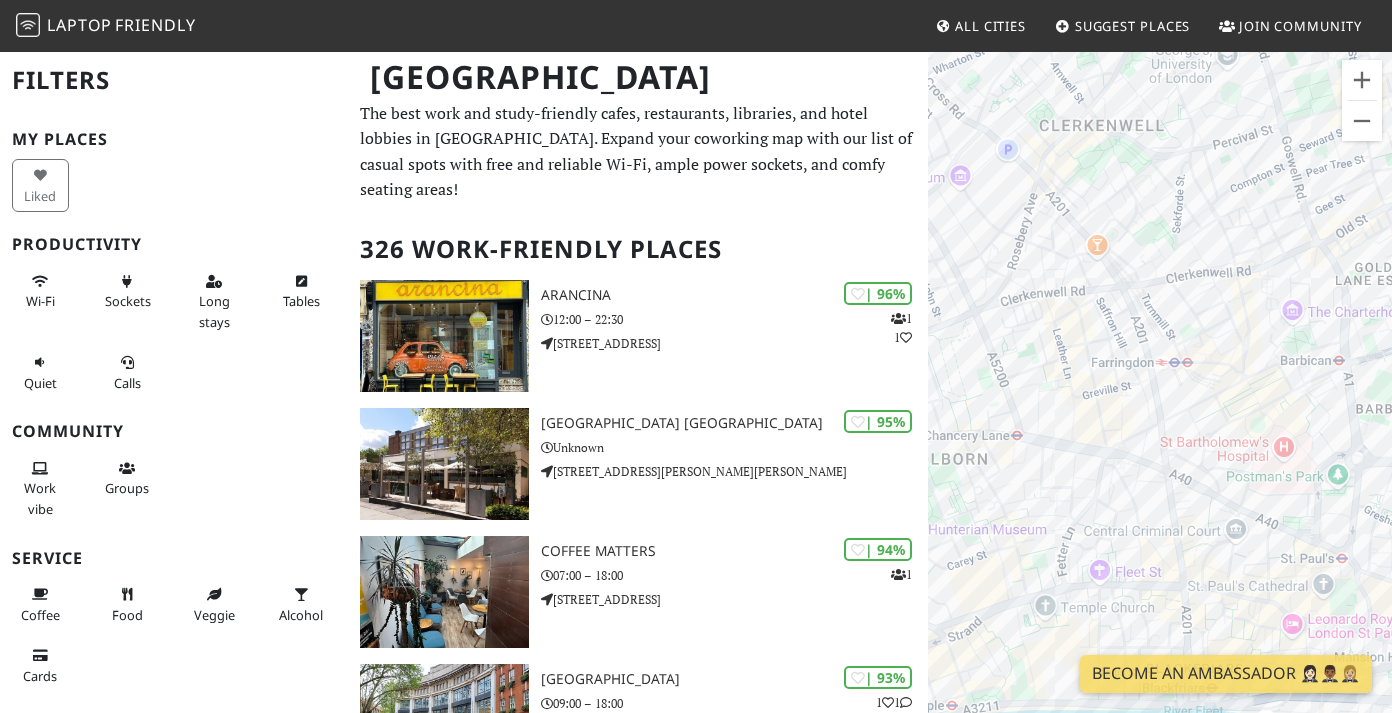 drag, startPoint x: 1121, startPoint y: 377, endPoint x: 1236, endPoint y: 399, distance: 117.08544 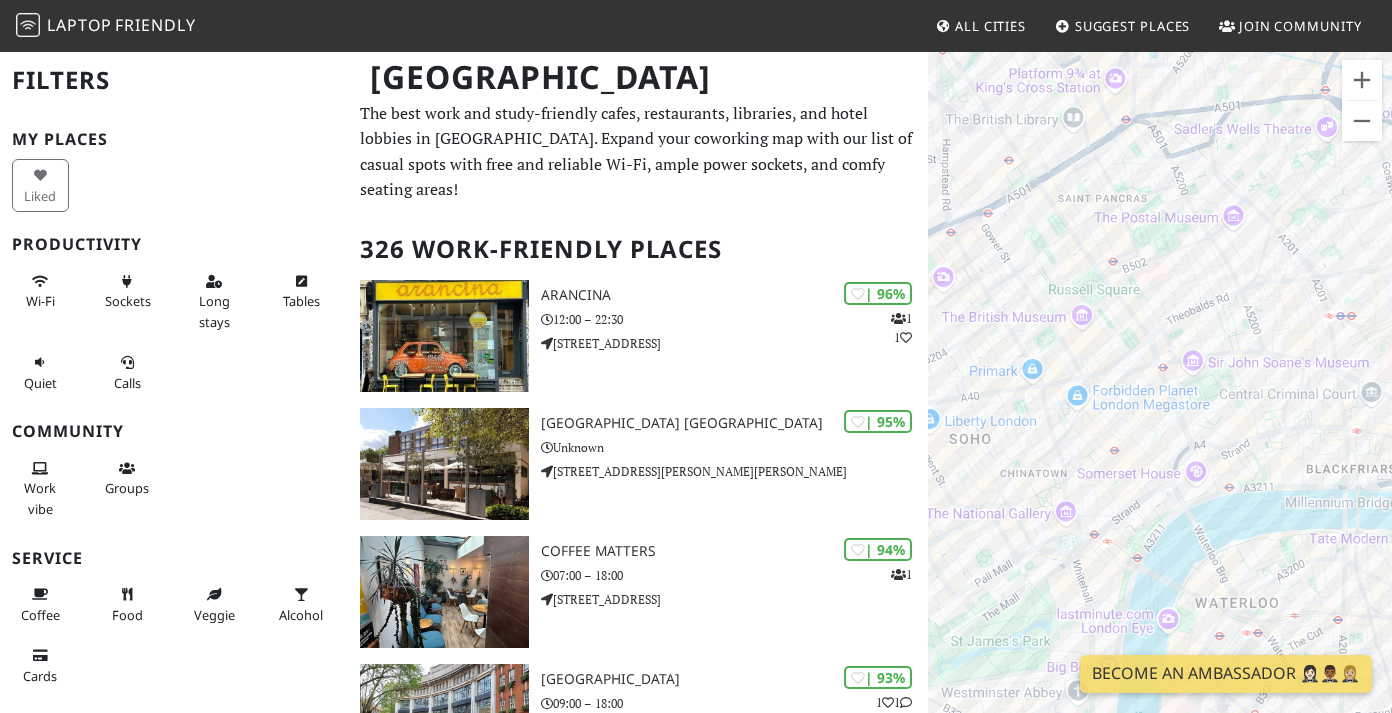 drag, startPoint x: 1097, startPoint y: 279, endPoint x: 1203, endPoint y: 202, distance: 131.01526 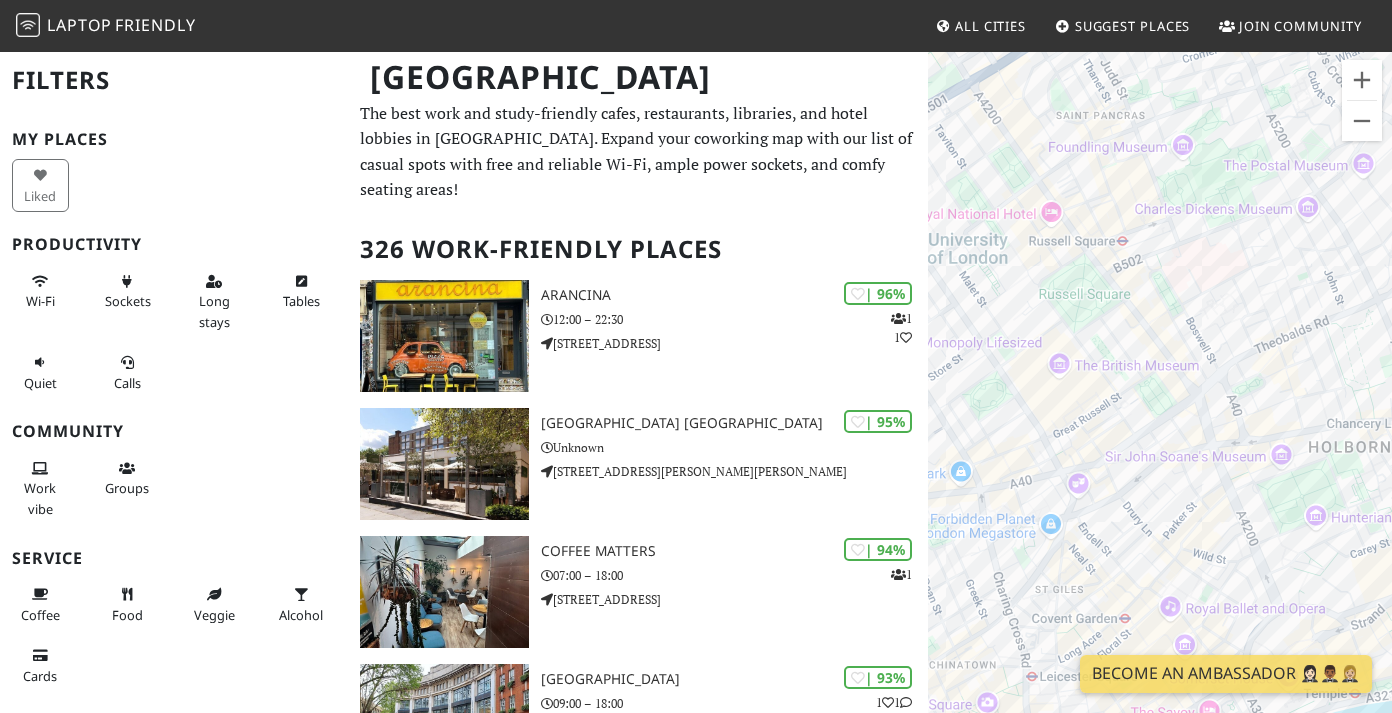 drag, startPoint x: 1174, startPoint y: 385, endPoint x: 1167, endPoint y: 359, distance: 26.925823 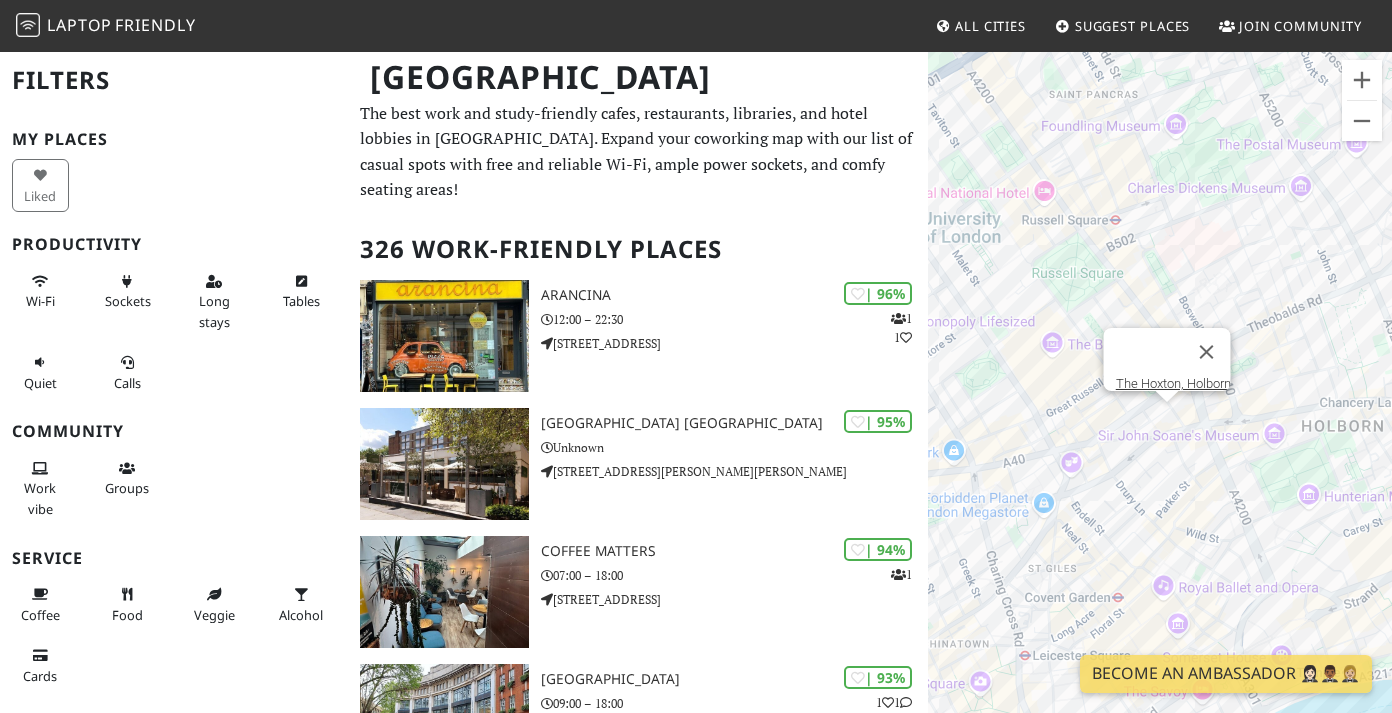 click on "To navigate, press the arrow keys. The Hoxton, Holborn" at bounding box center [1160, 406] 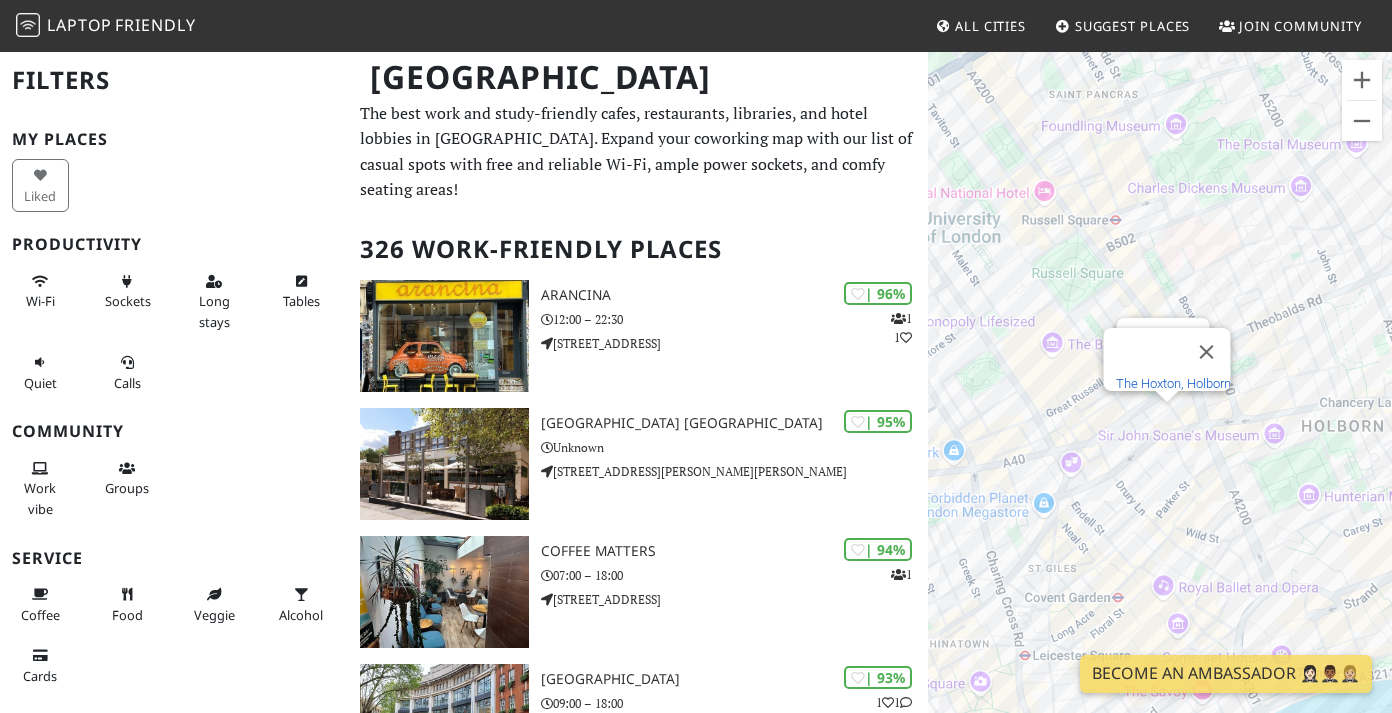 click on "The Hoxton, Holborn" at bounding box center (1173, 383) 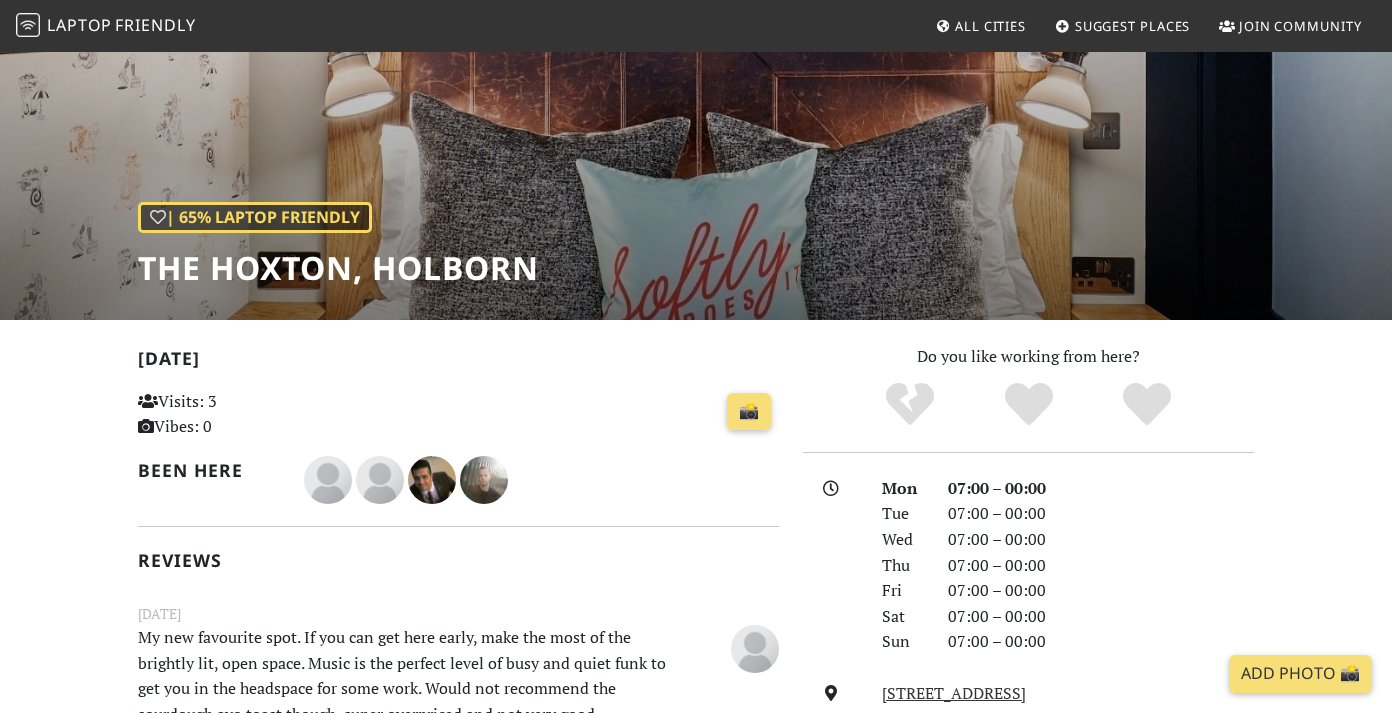 scroll, scrollTop: 0, scrollLeft: 0, axis: both 